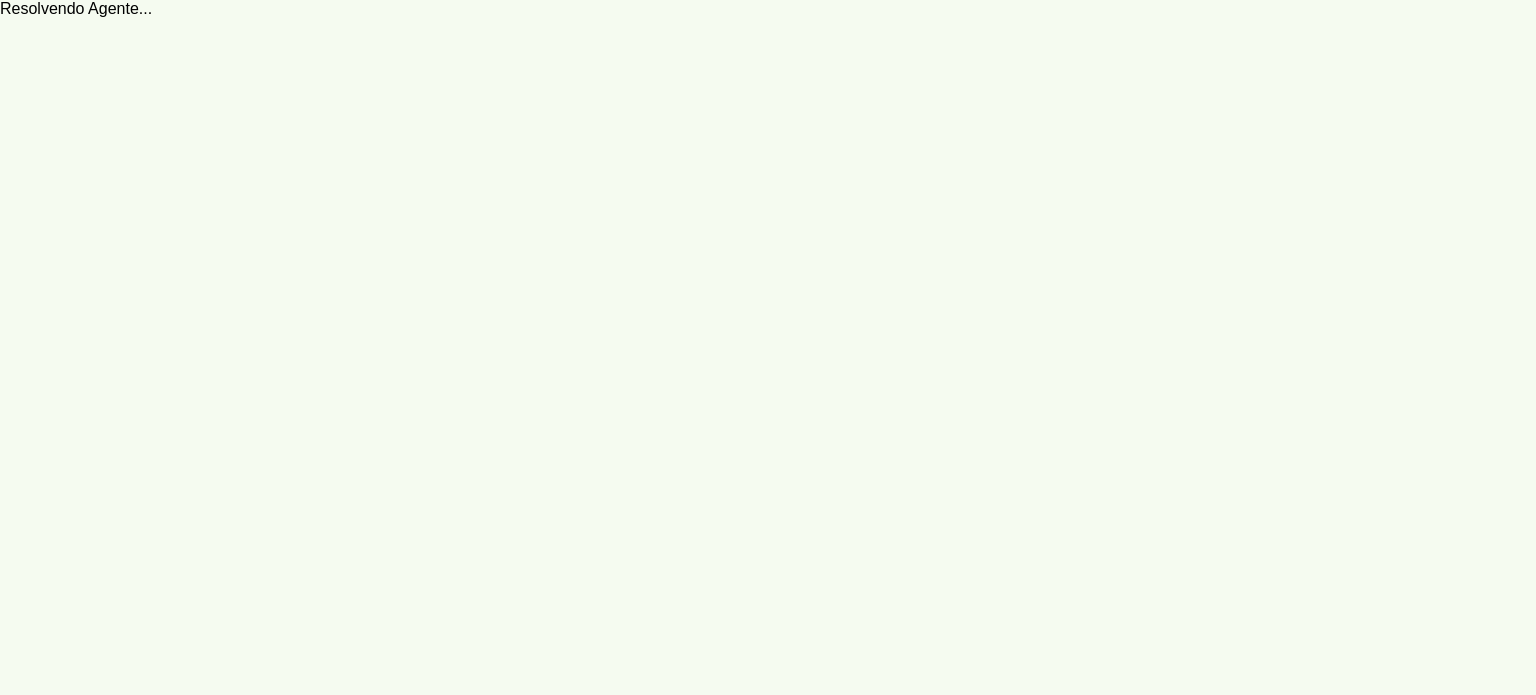 scroll, scrollTop: 0, scrollLeft: 0, axis: both 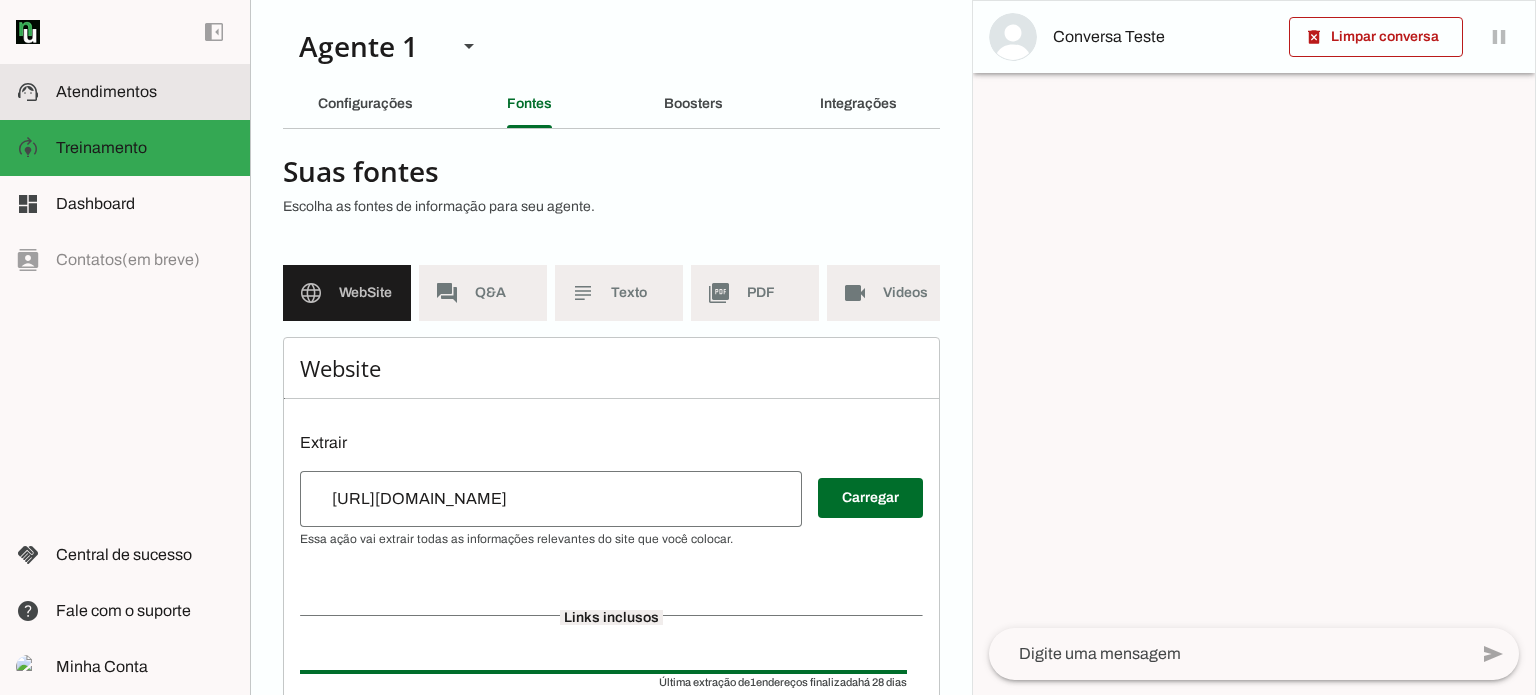 click at bounding box center (145, 92) 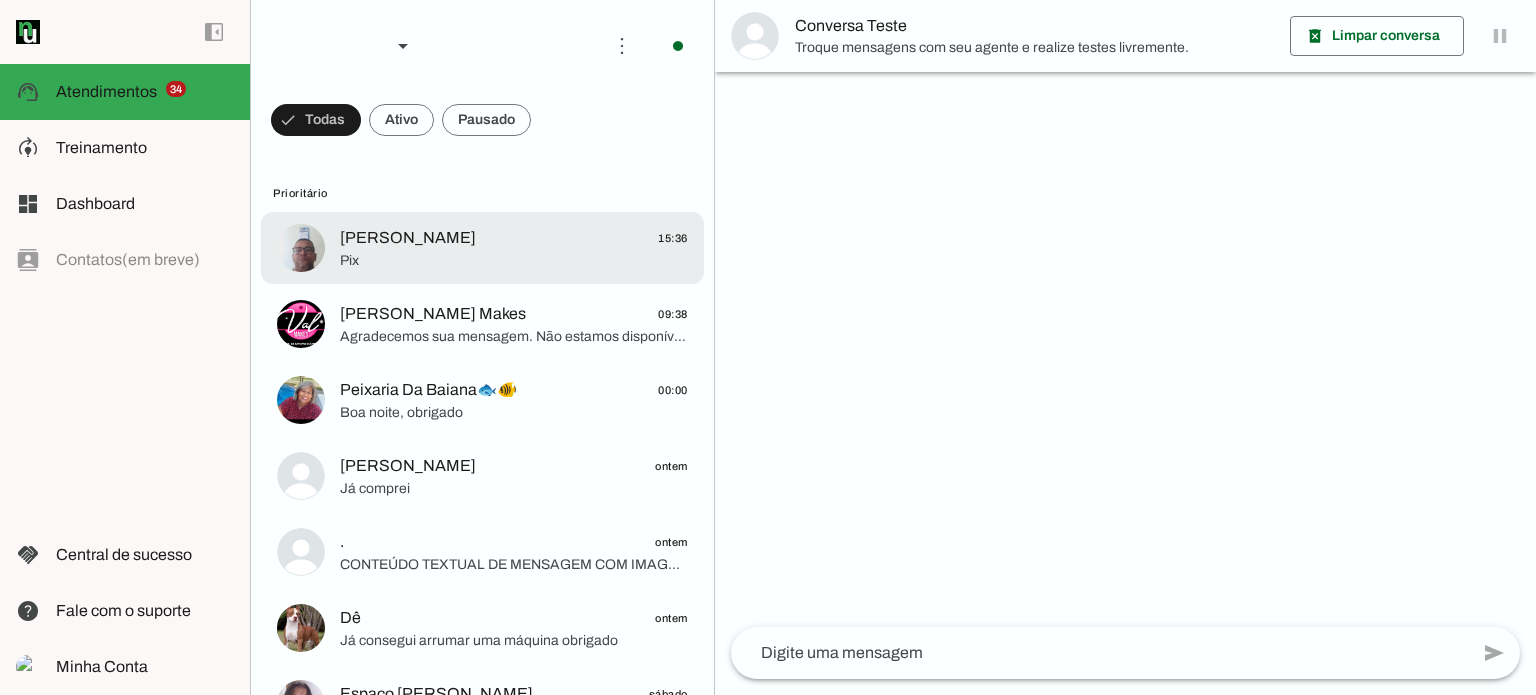 click on "Pix" 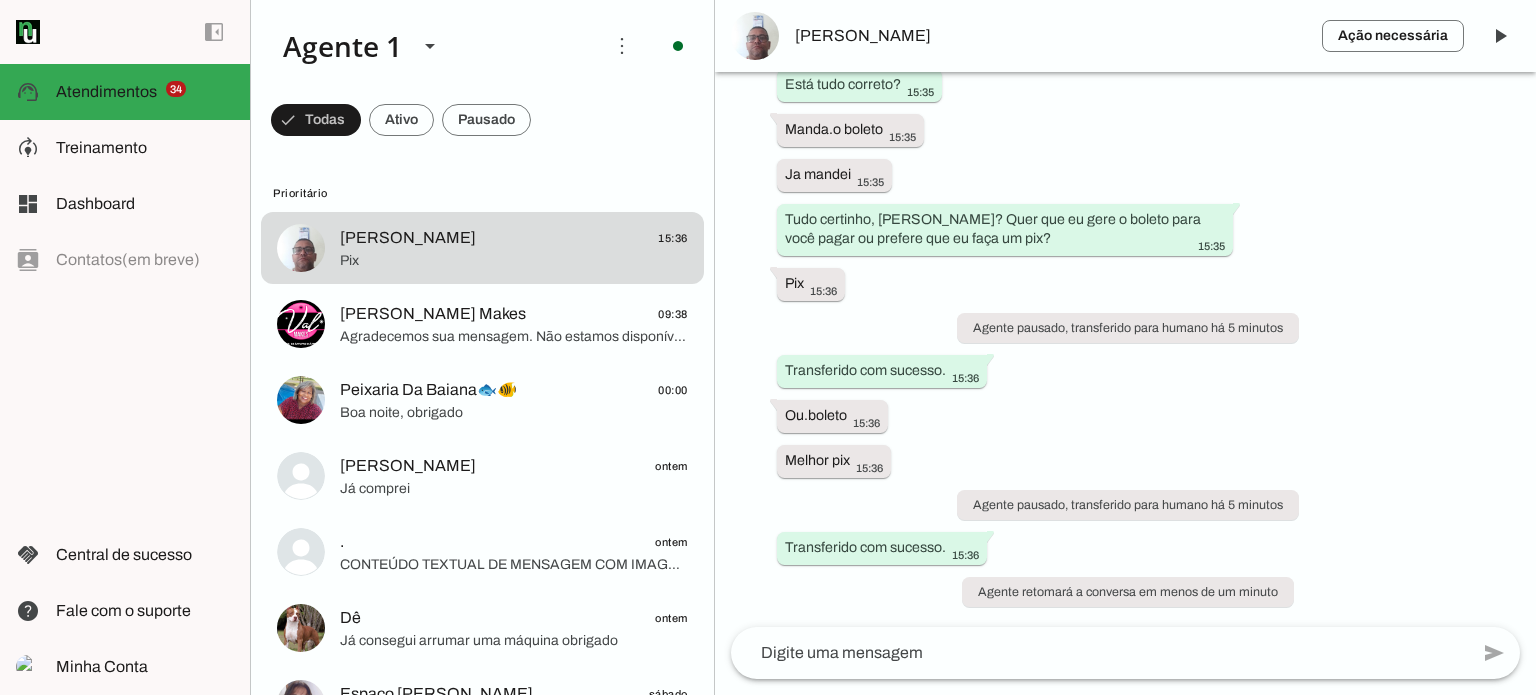 scroll, scrollTop: 5572, scrollLeft: 0, axis: vertical 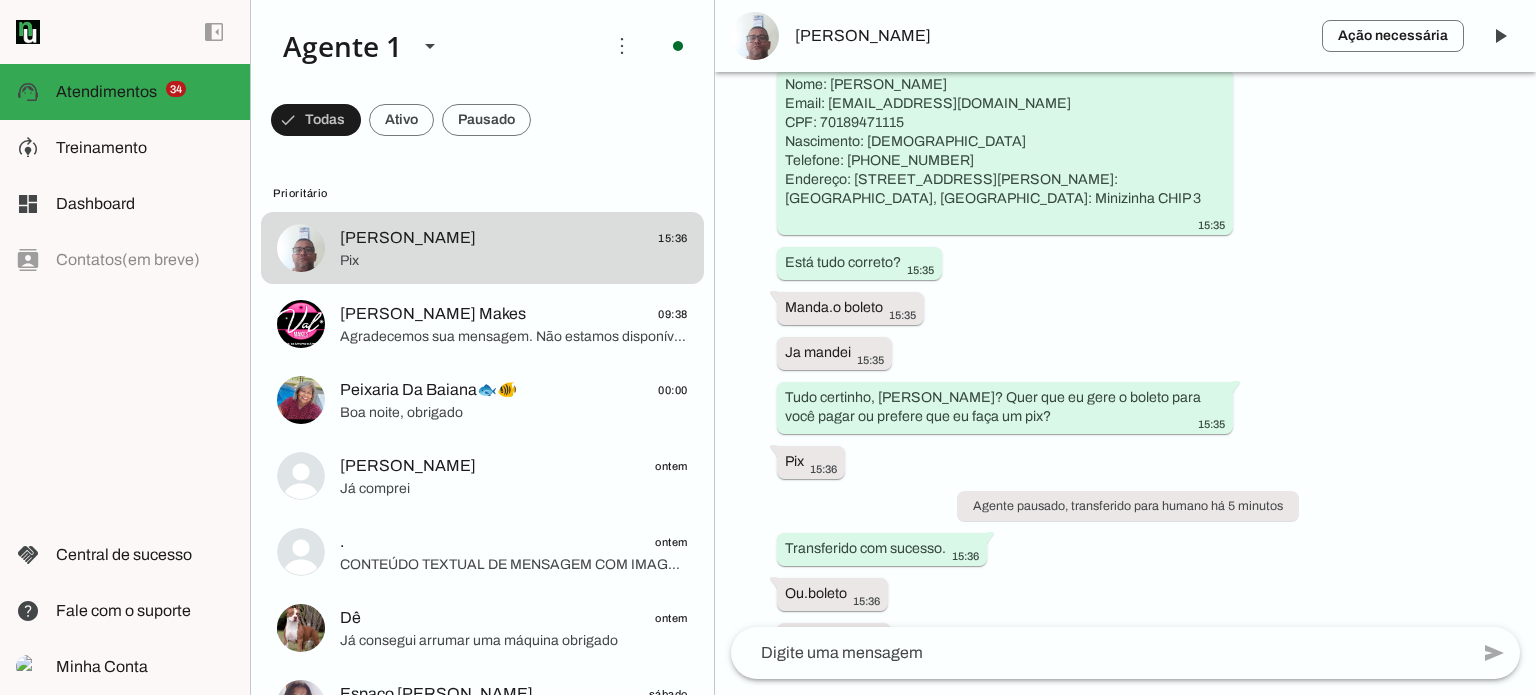 click 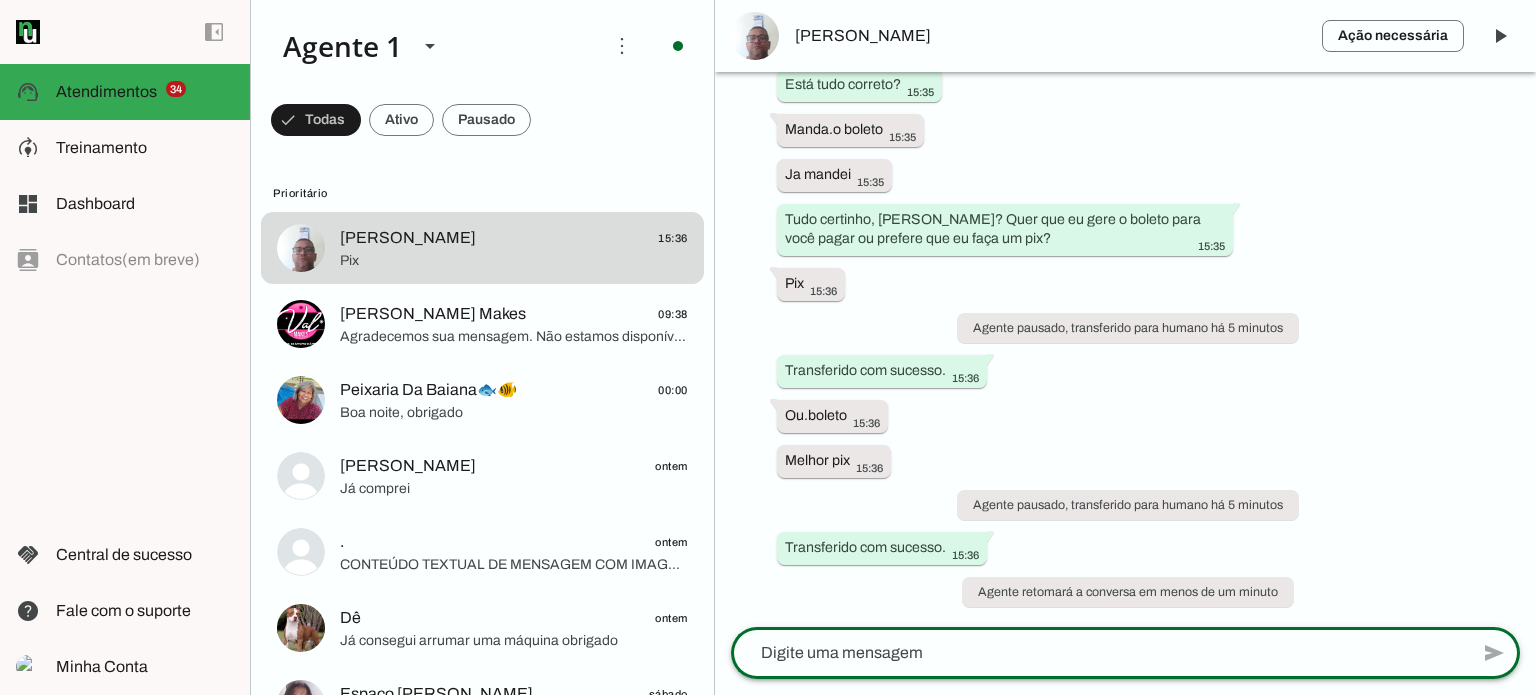 scroll, scrollTop: 5953, scrollLeft: 0, axis: vertical 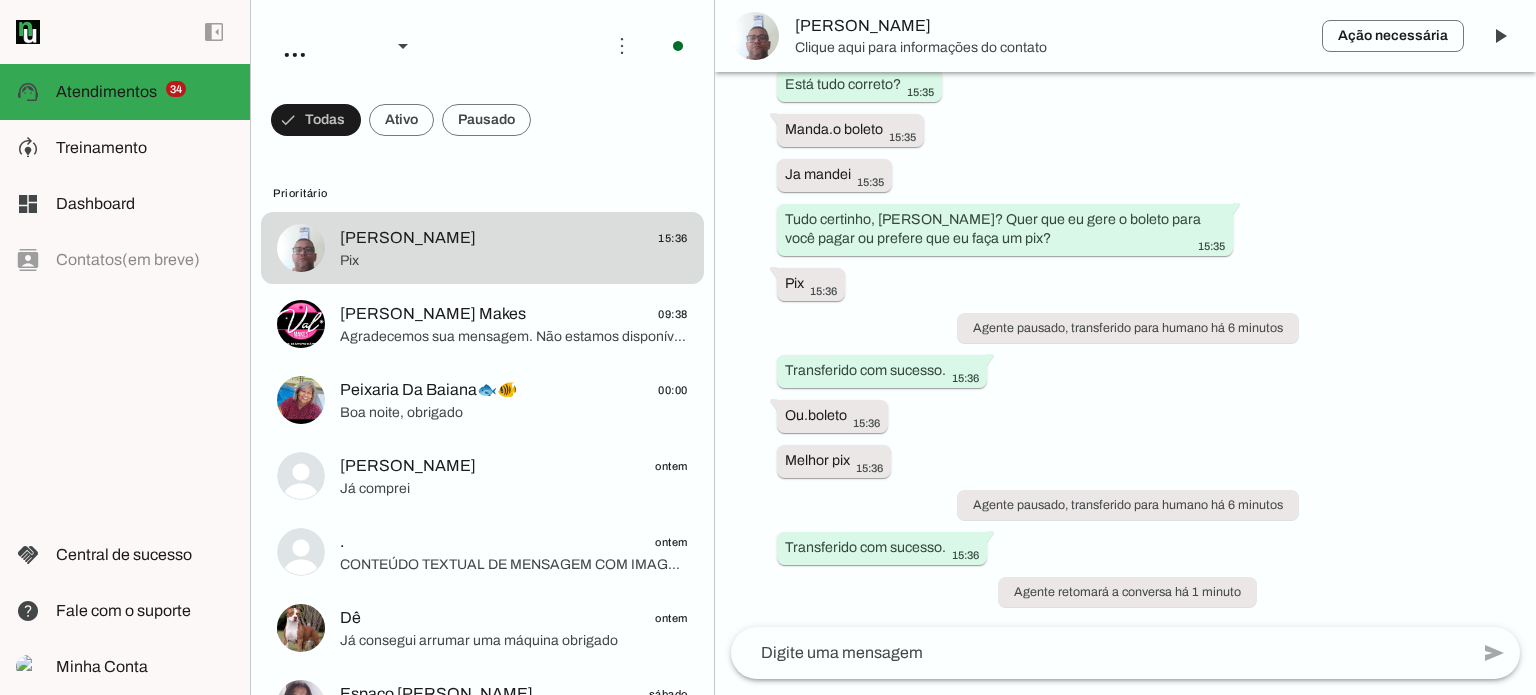 click 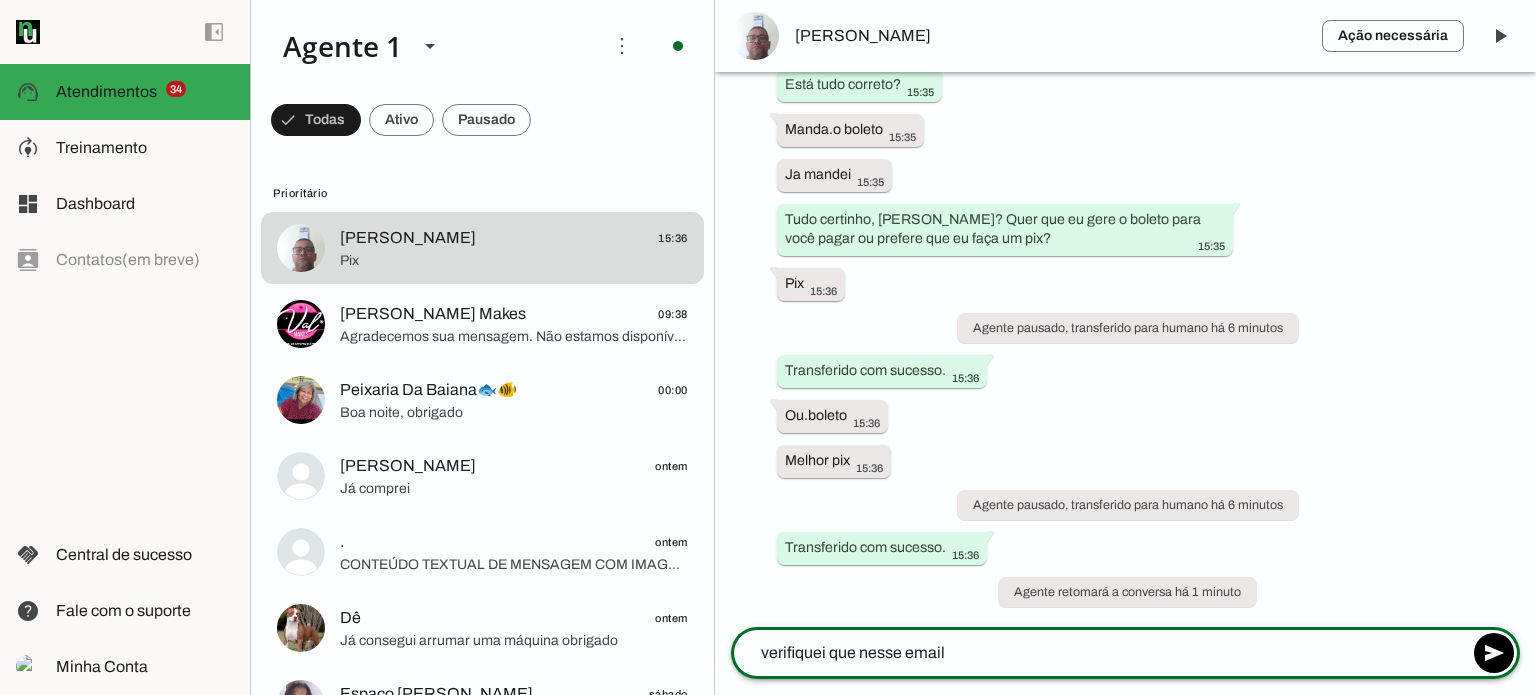 paste on "[EMAIL_ADDRESS][DOMAIN_NAME]" 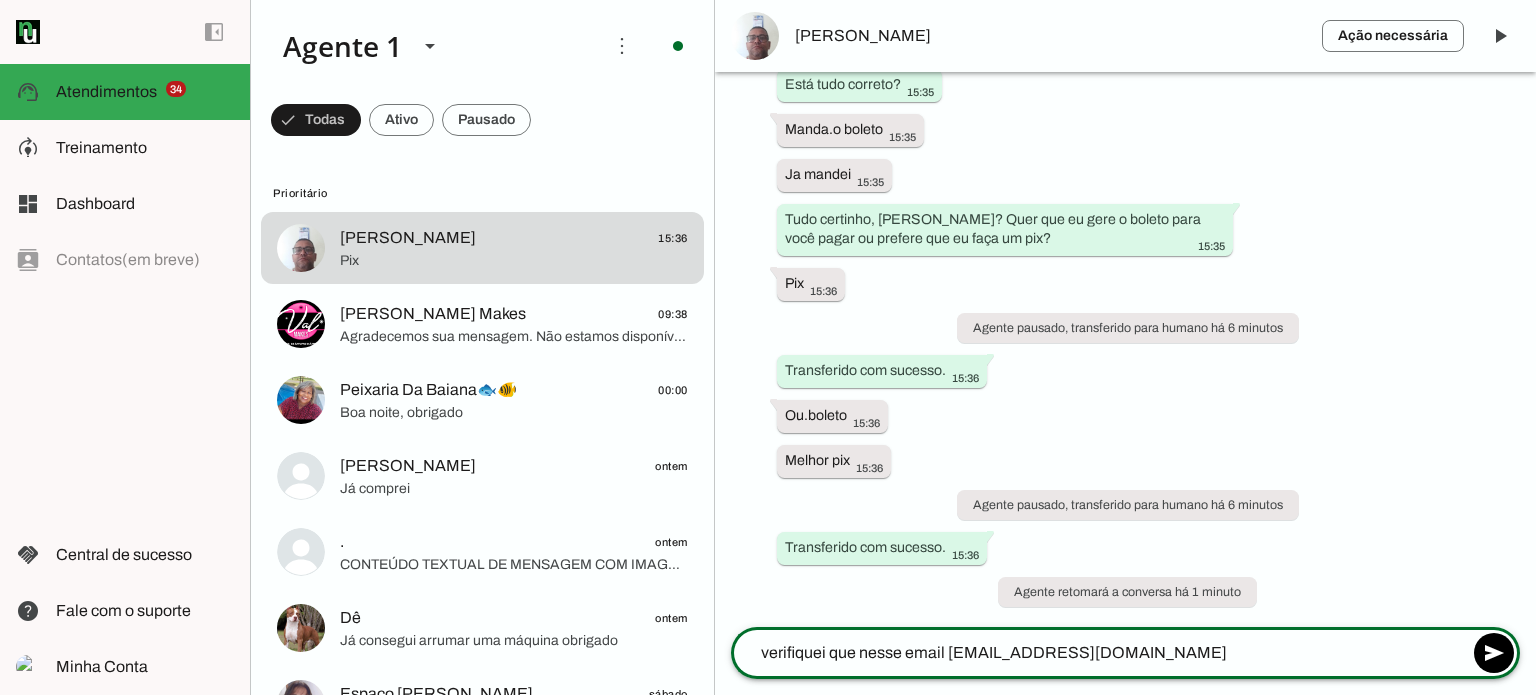 click on "**********" 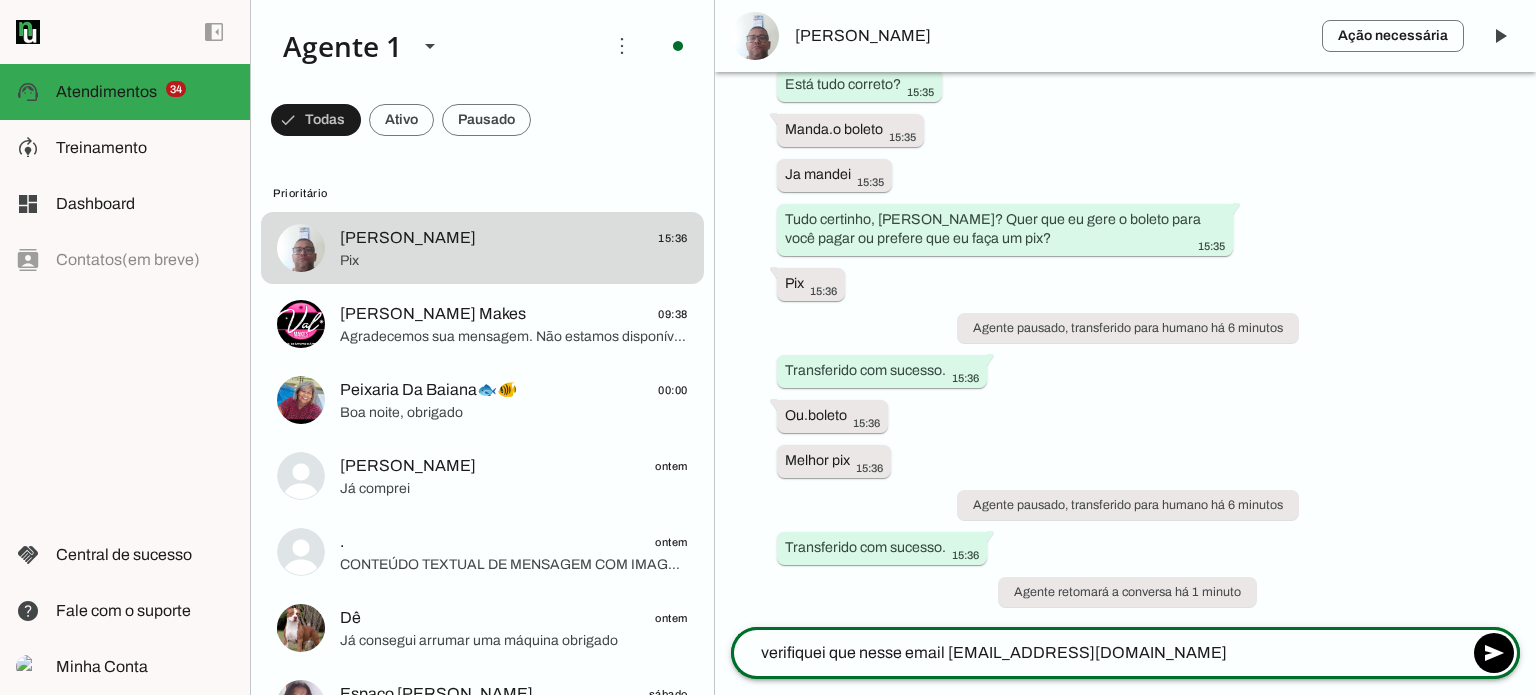 drag, startPoint x: 1229, startPoint y: 667, endPoint x: 1201, endPoint y: 672, distance: 28.442924 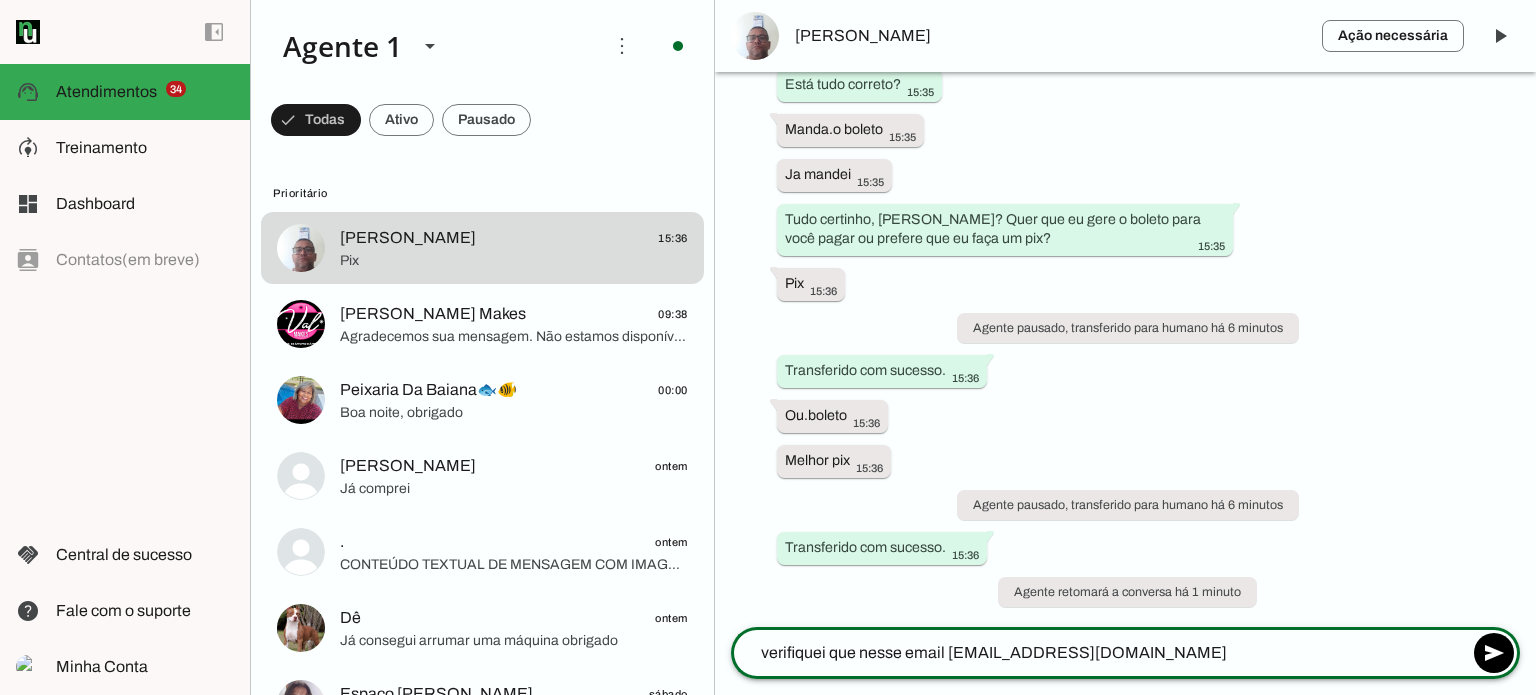 click on "verifiquei que nesse email [EMAIL_ADDRESS][DOMAIN_NAME]" 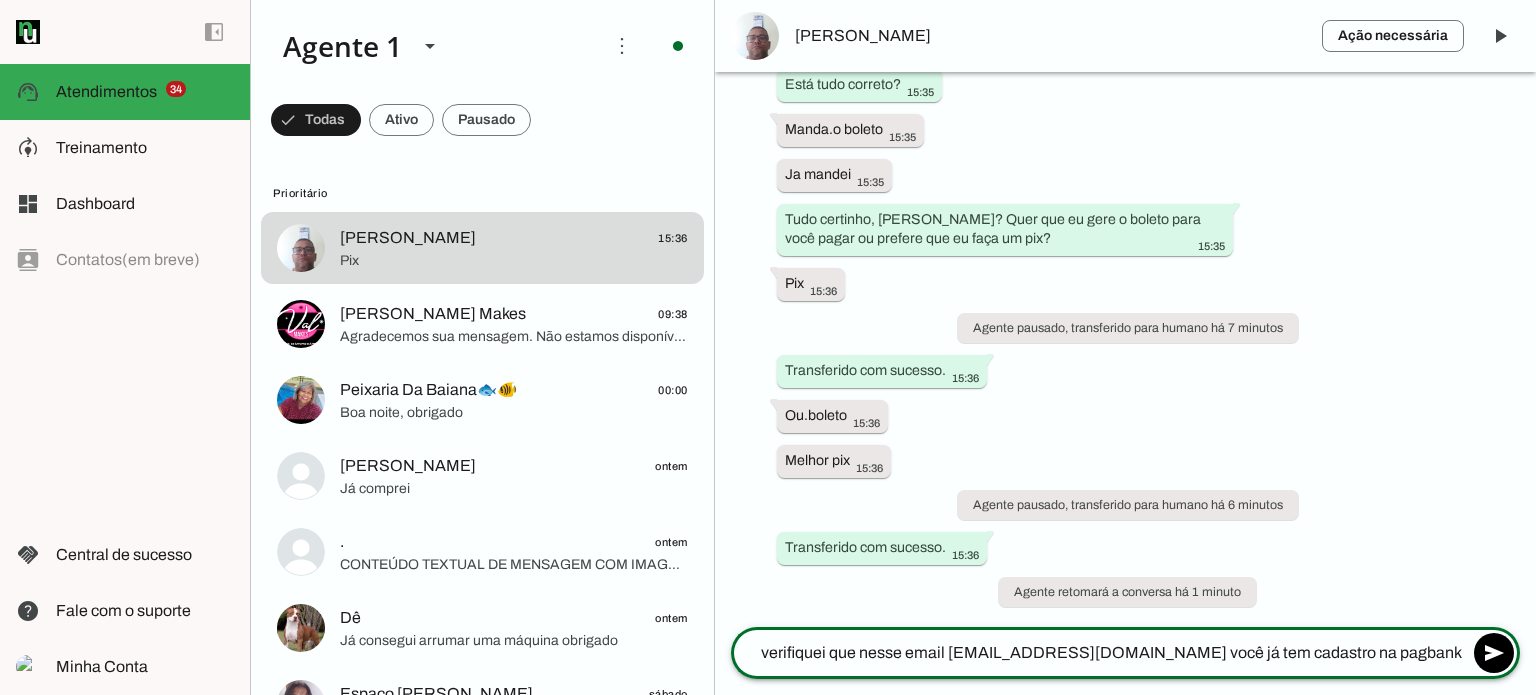 type on "verifiquei que nesse email [EMAIL_ADDRESS][DOMAIN_NAME] você já tem cadastro na pagbank" 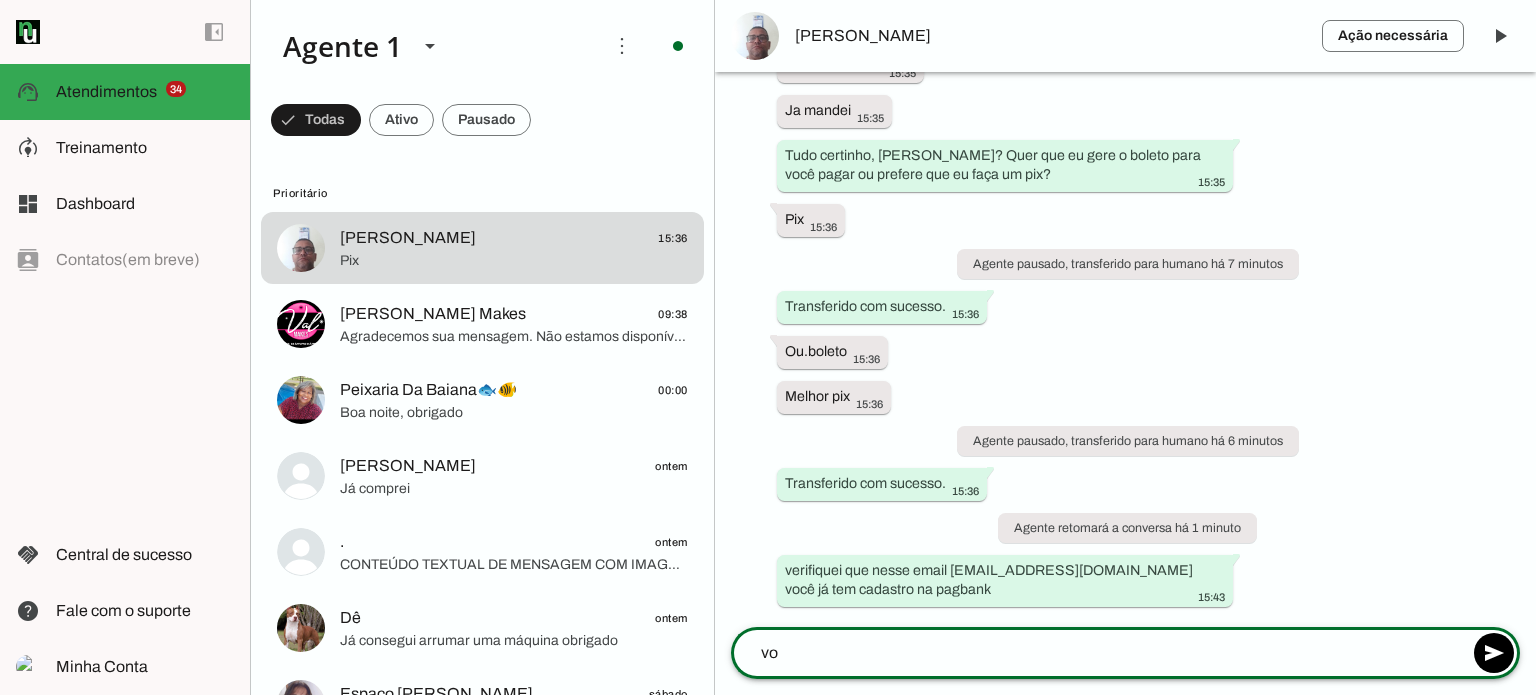 scroll, scrollTop: 6017, scrollLeft: 0, axis: vertical 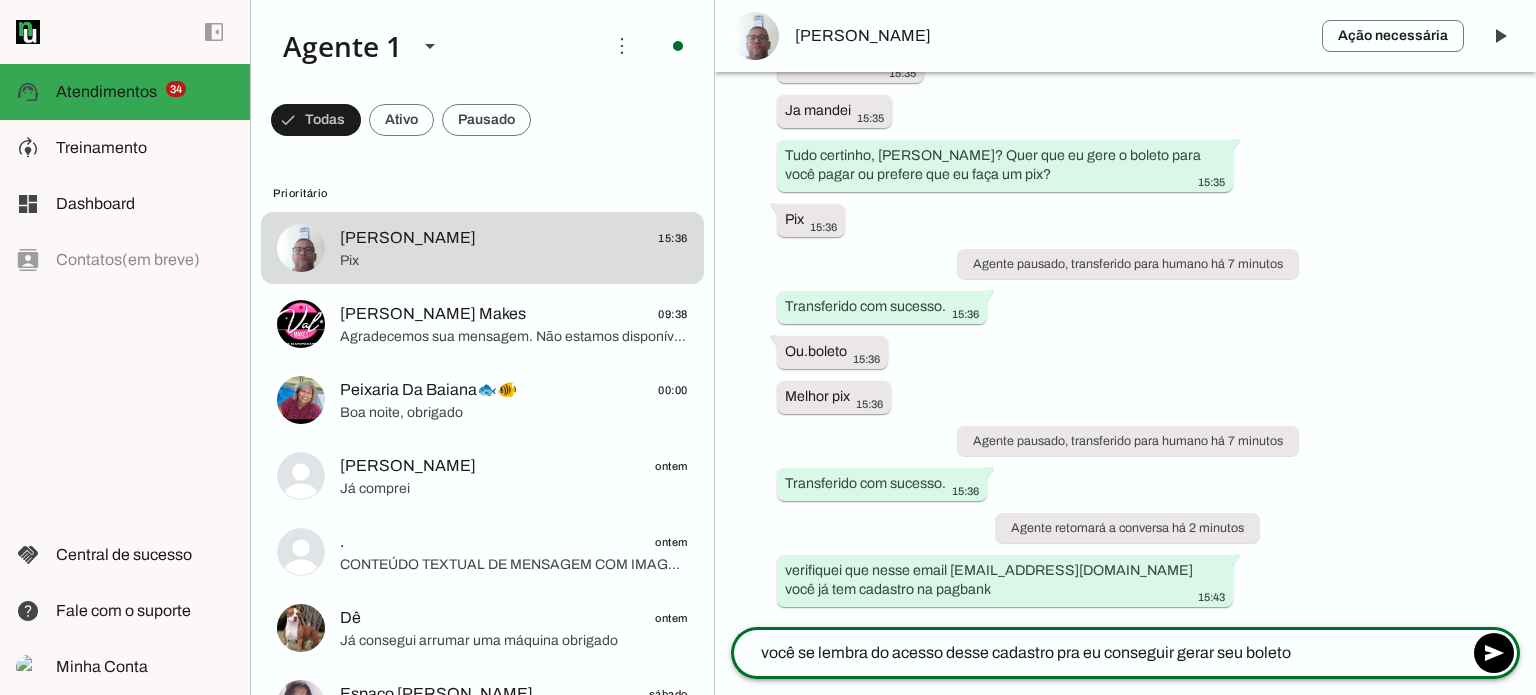 type on "você se lembra do acesso desse cadastro pra eu conseguir gerar seu boleto?" 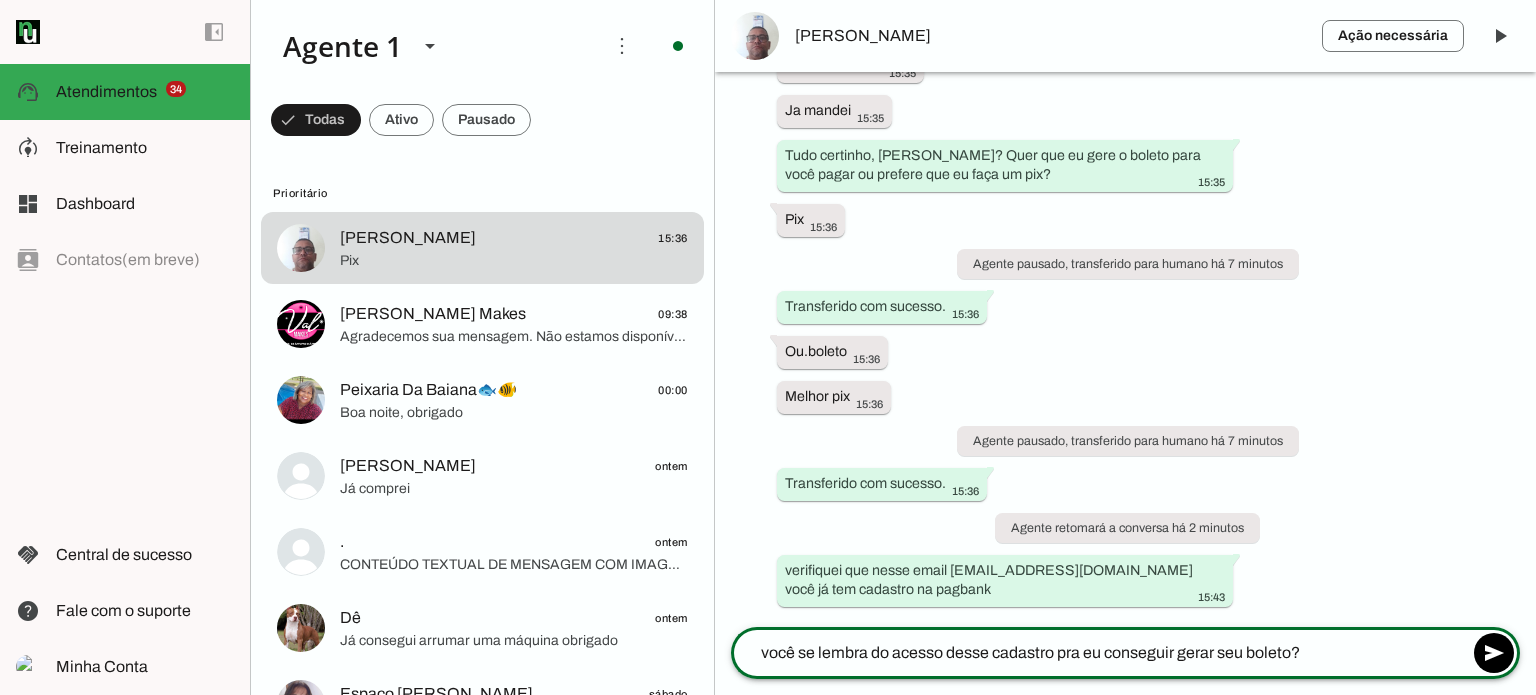 type 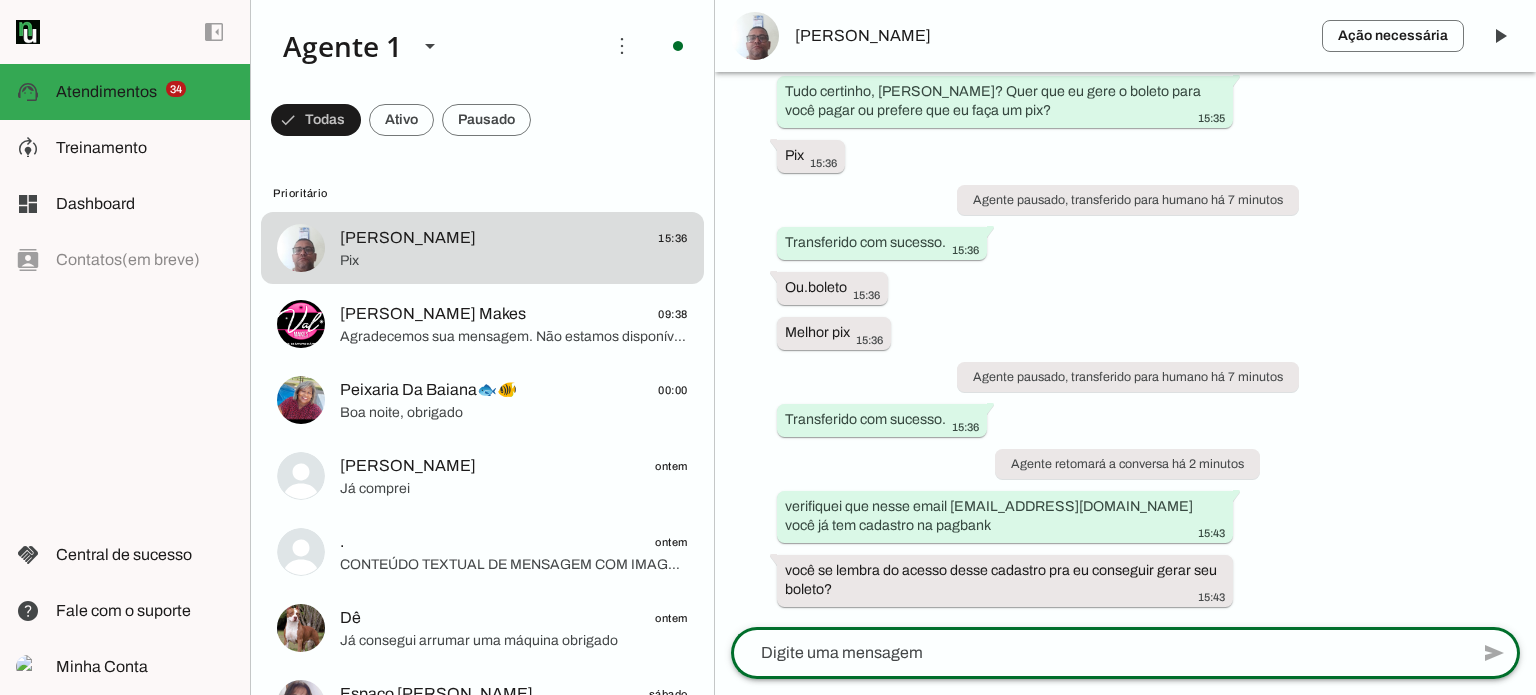 scroll, scrollTop: 6081, scrollLeft: 0, axis: vertical 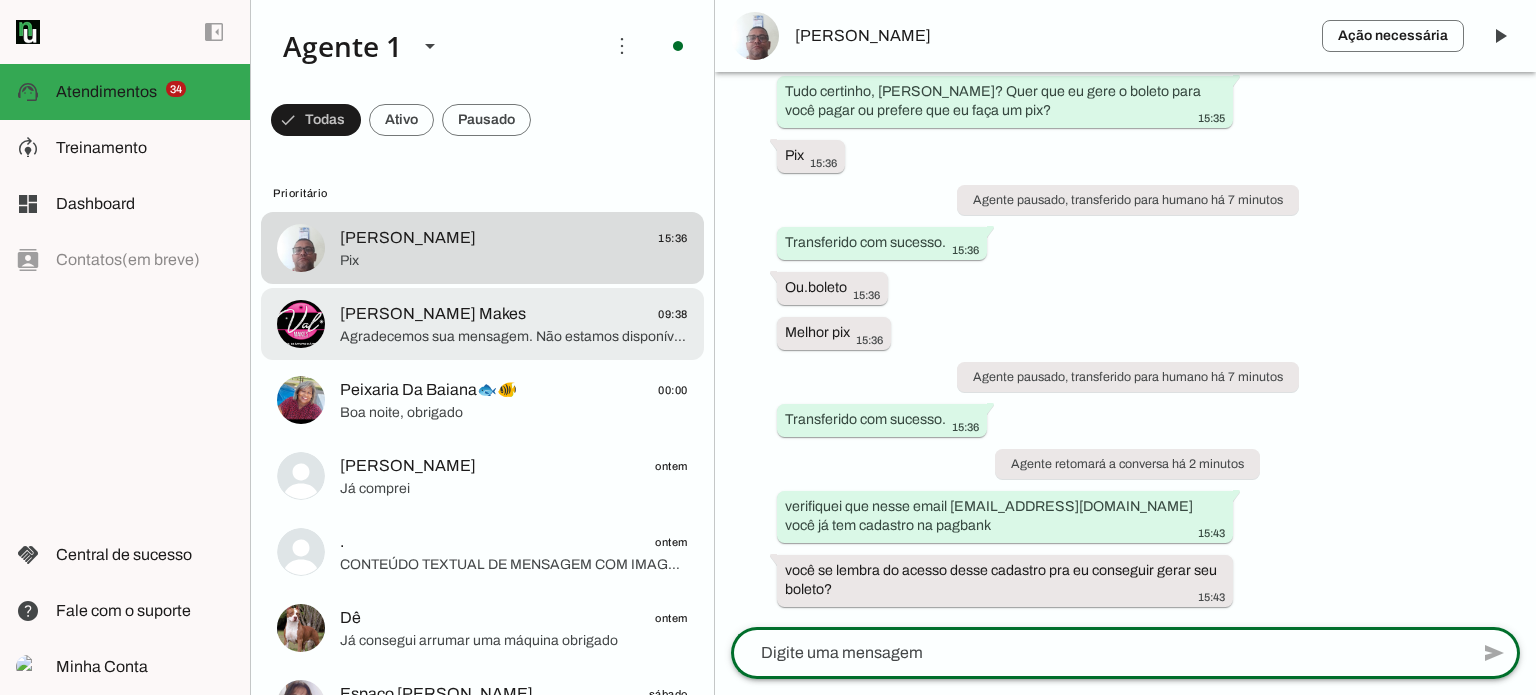 click on "Agradecemos sua mensagem. Não estamos disponíveis no momento, mas responderemos assim que possível." 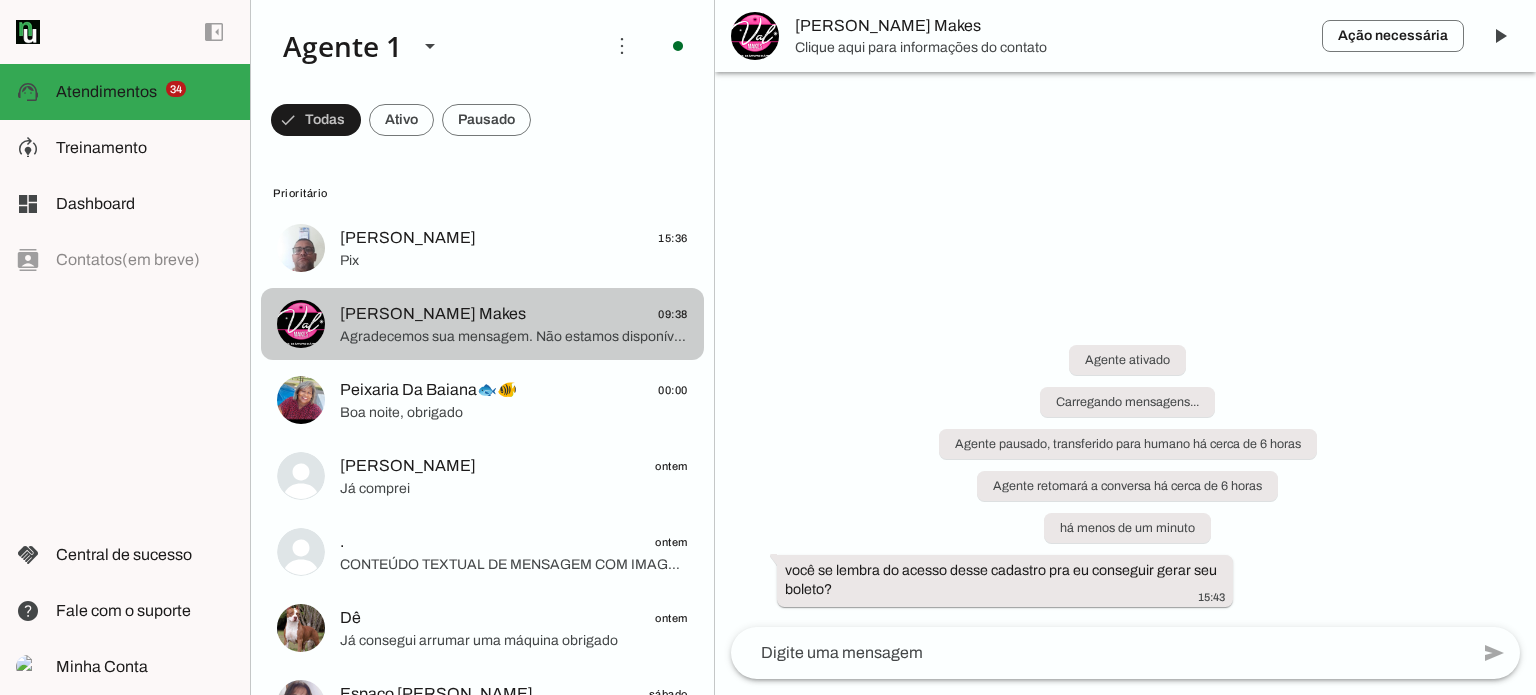 scroll, scrollTop: 0, scrollLeft: 0, axis: both 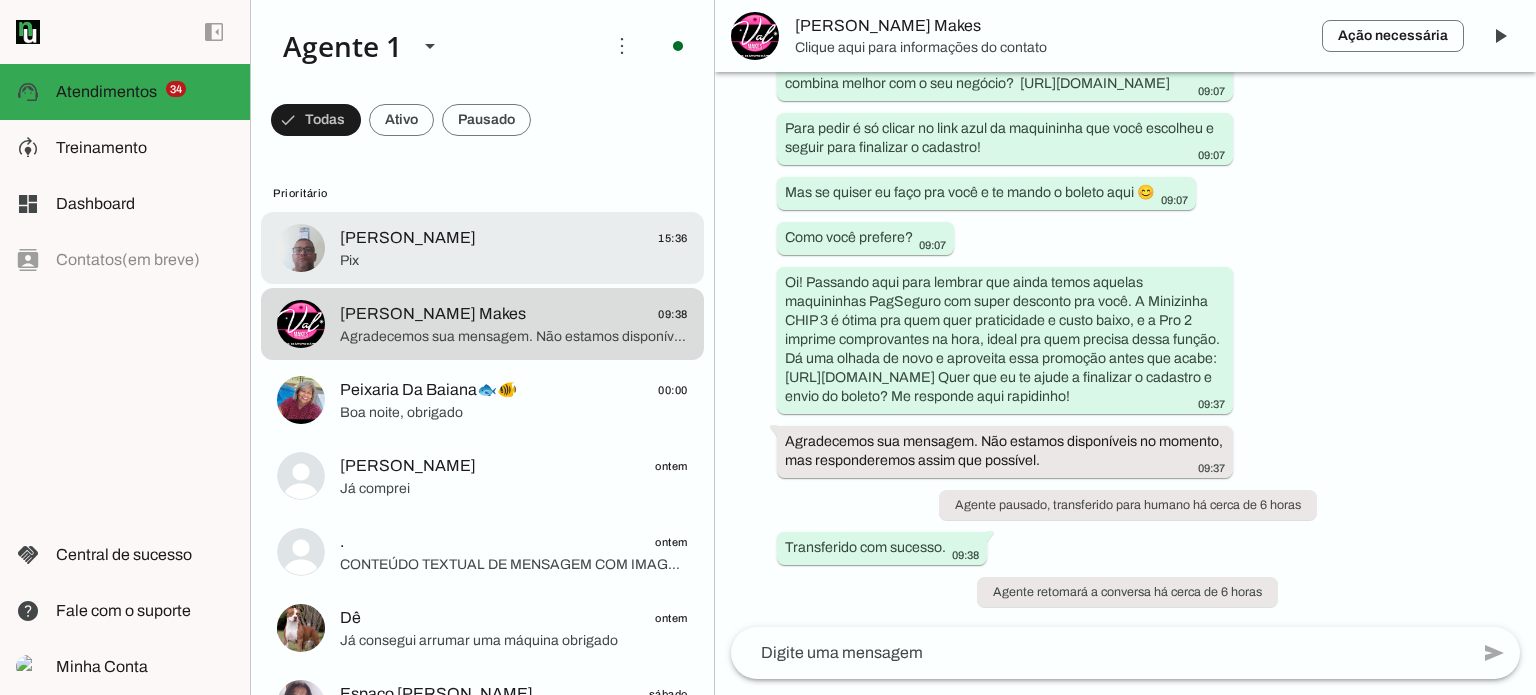 click on "Pix" 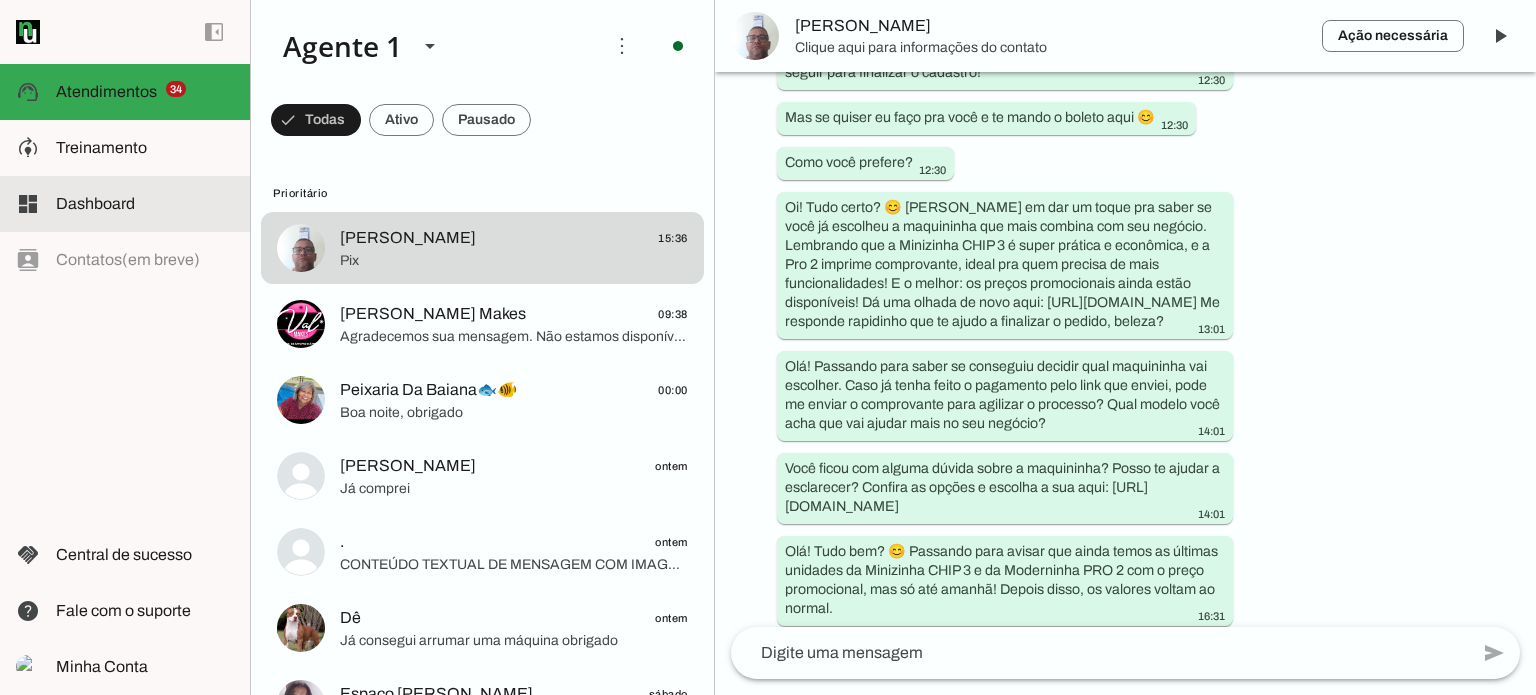 scroll, scrollTop: 6081, scrollLeft: 0, axis: vertical 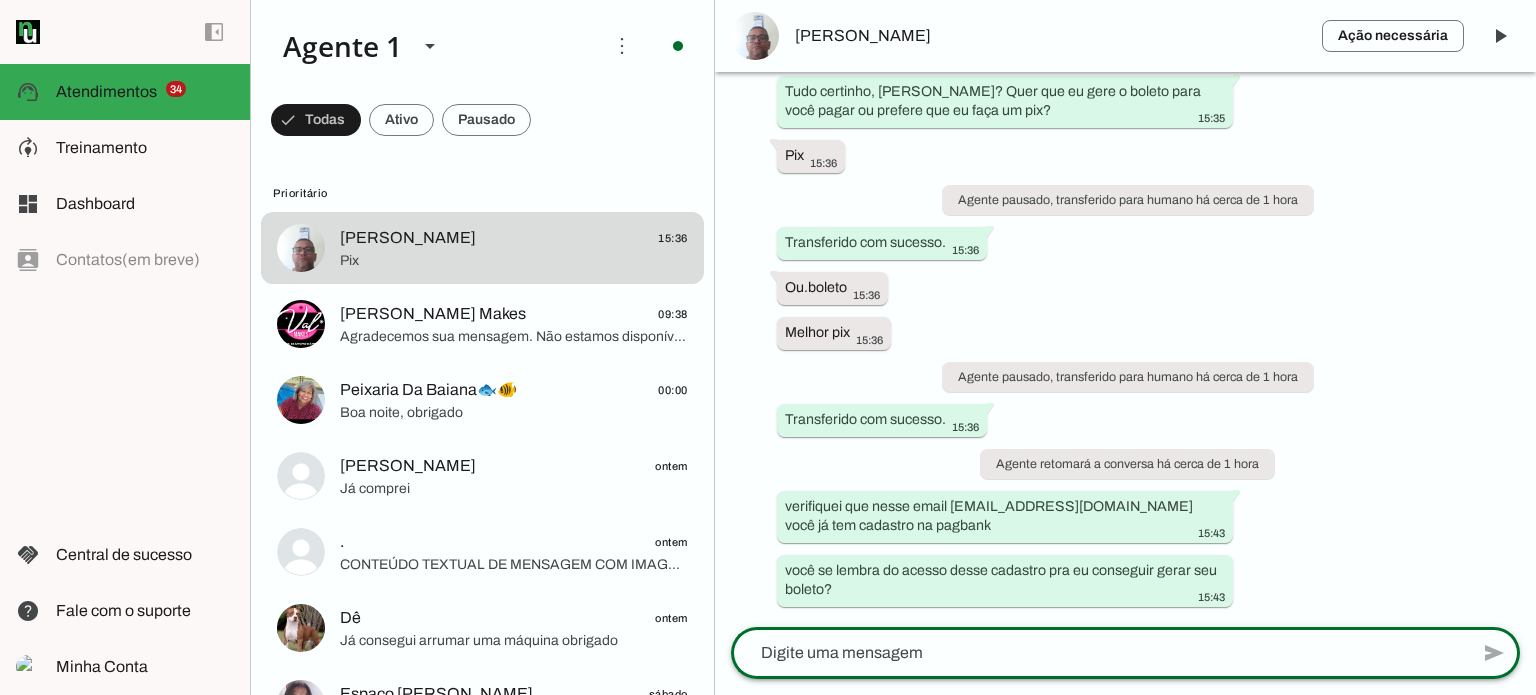 click 